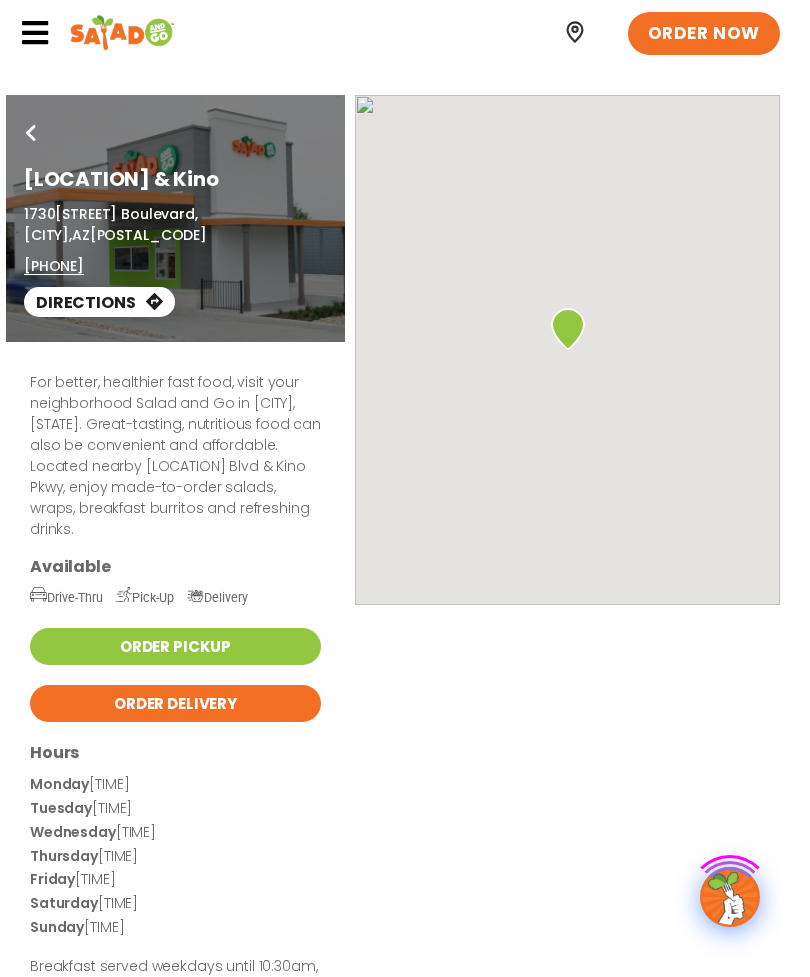 scroll, scrollTop: 0, scrollLeft: 0, axis: both 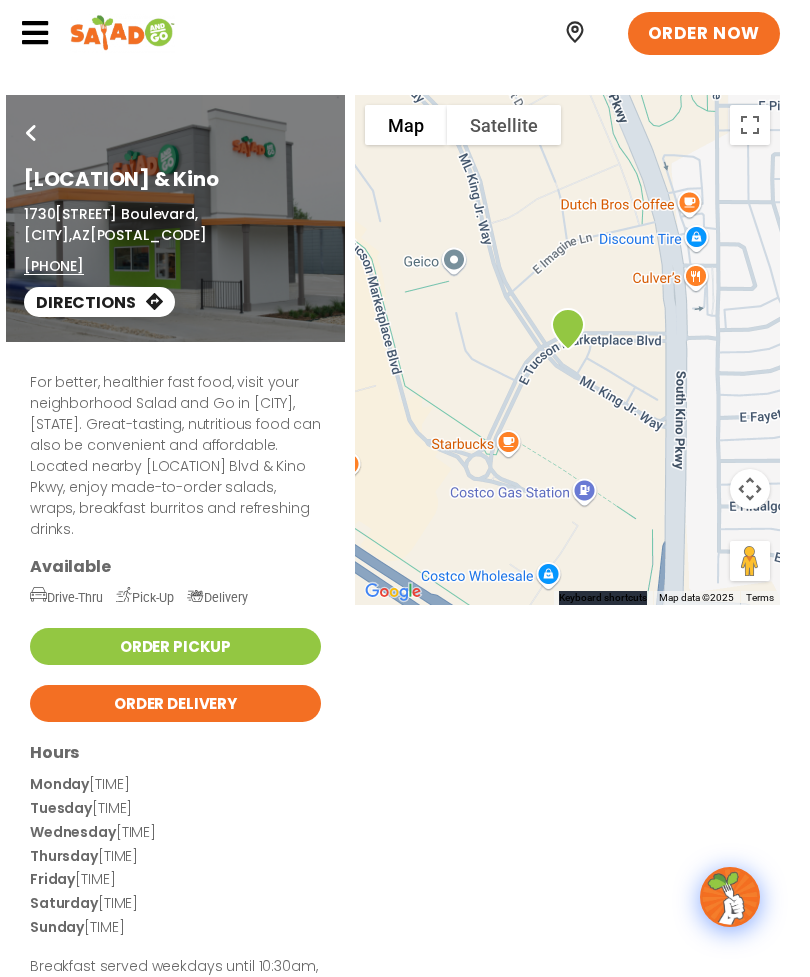 click at bounding box center [35, 33] 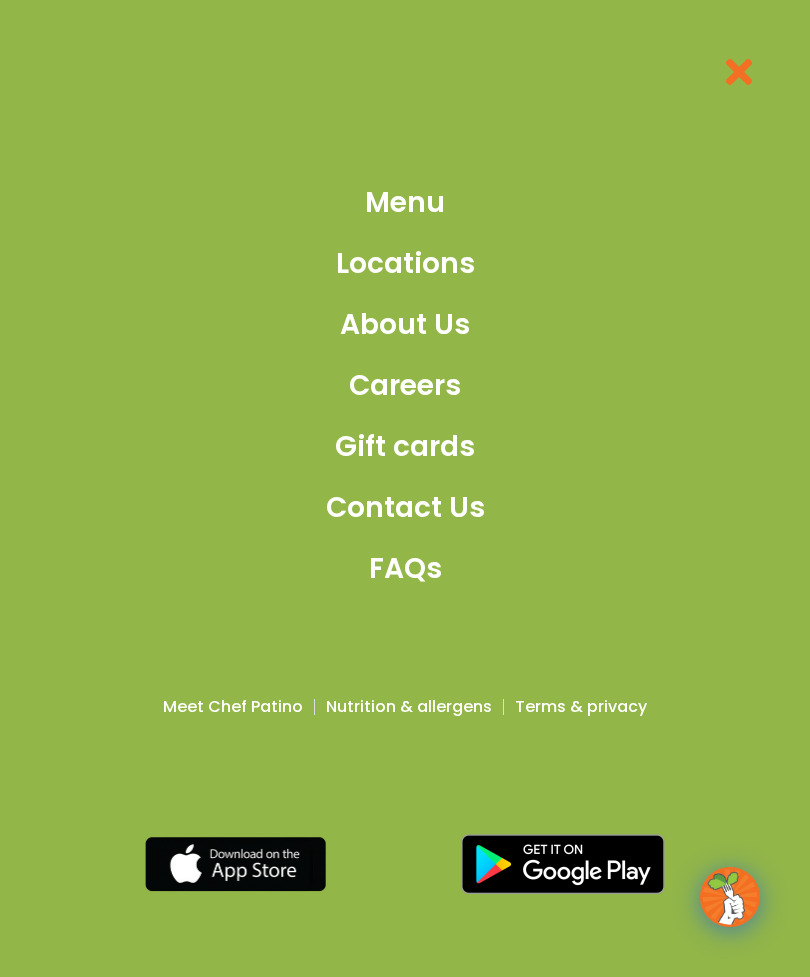 click on "Menu" at bounding box center (405, 203) 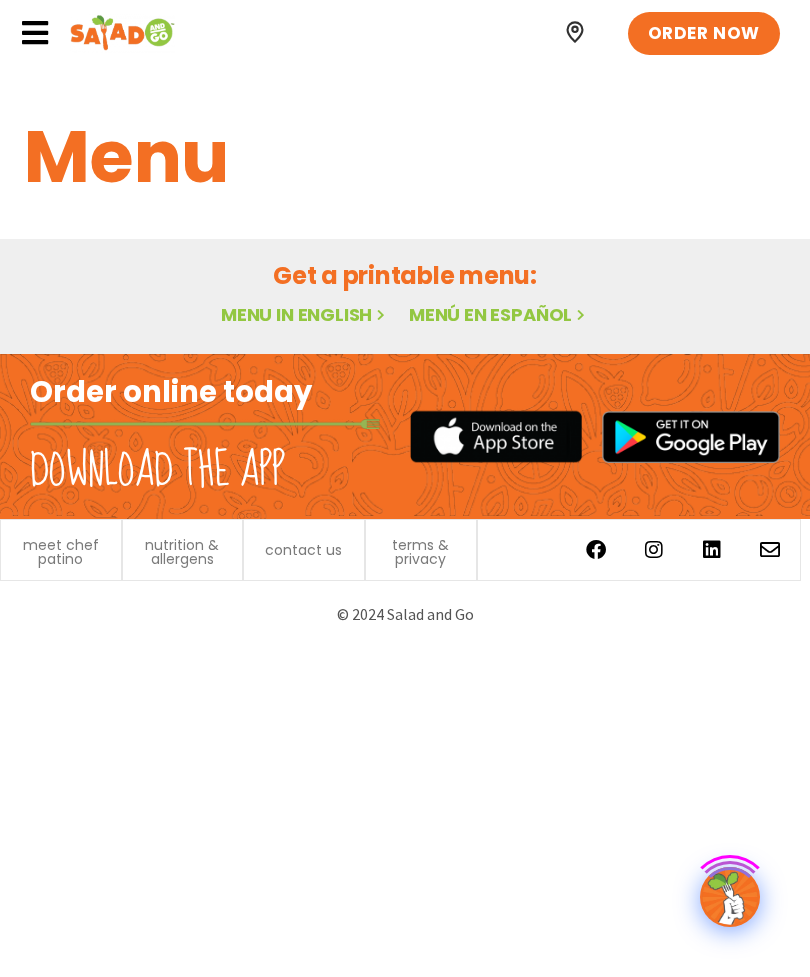 scroll, scrollTop: 0, scrollLeft: 0, axis: both 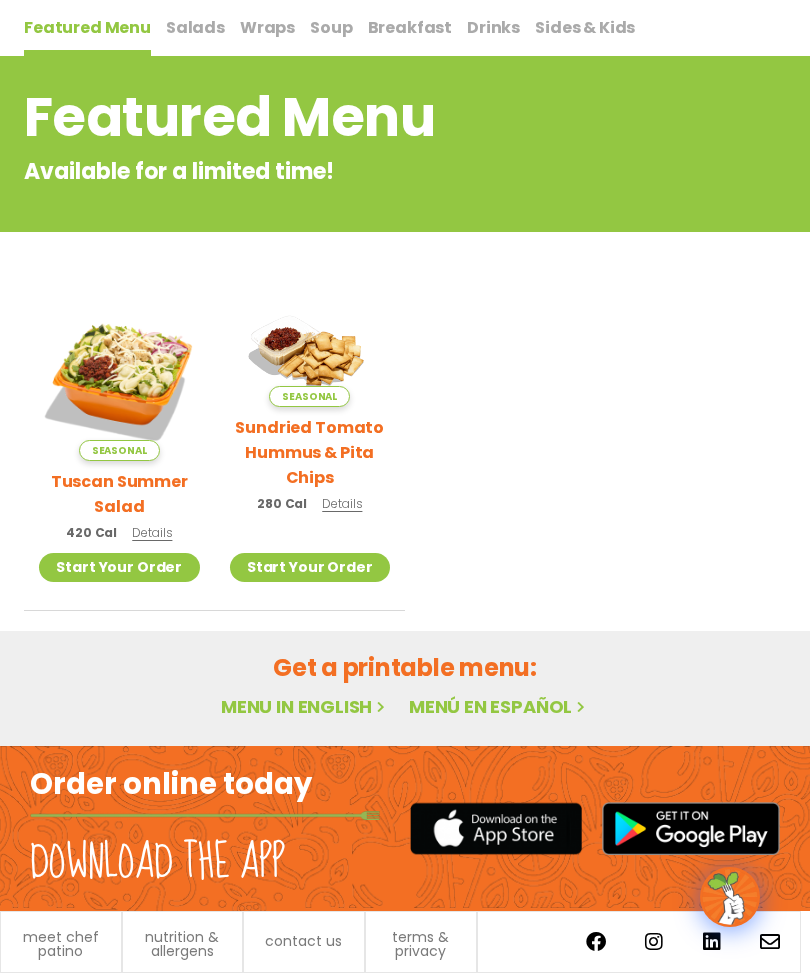 click on "Menu in English" at bounding box center (305, 706) 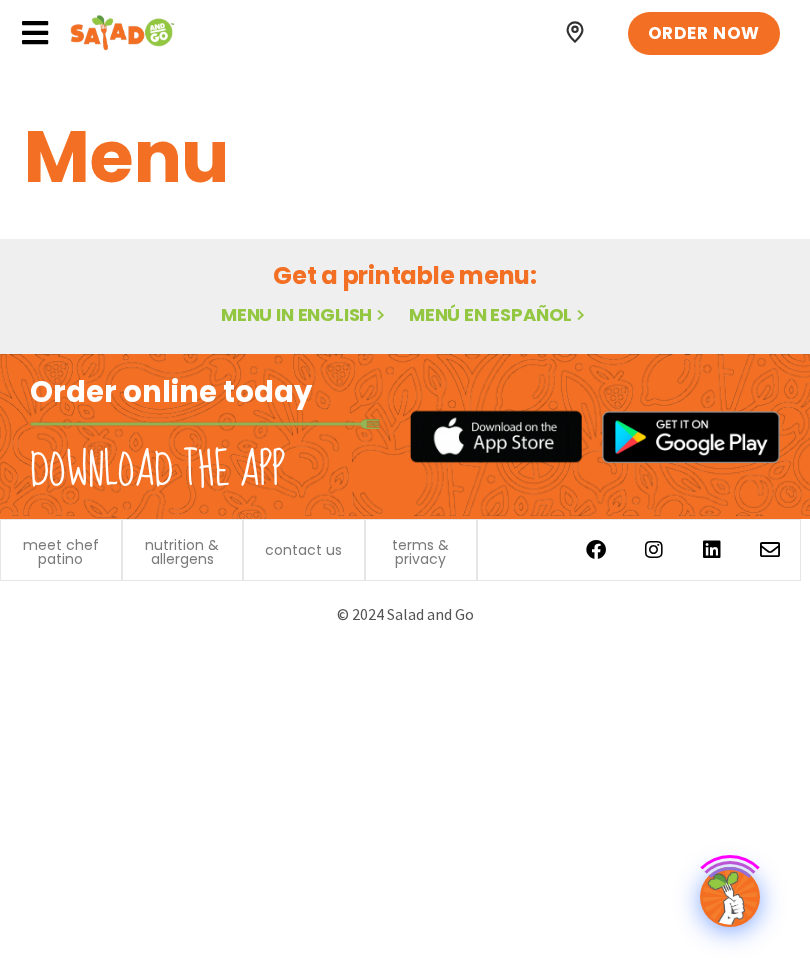 scroll, scrollTop: 0, scrollLeft: 0, axis: both 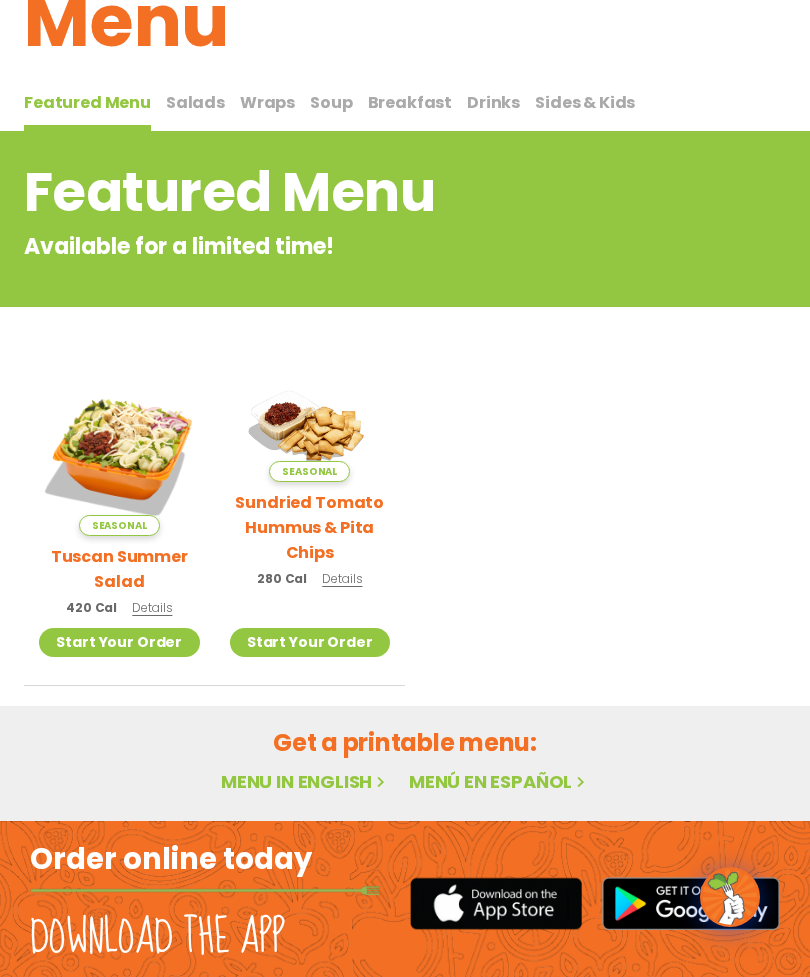 click on "Menu in English" at bounding box center [305, 781] 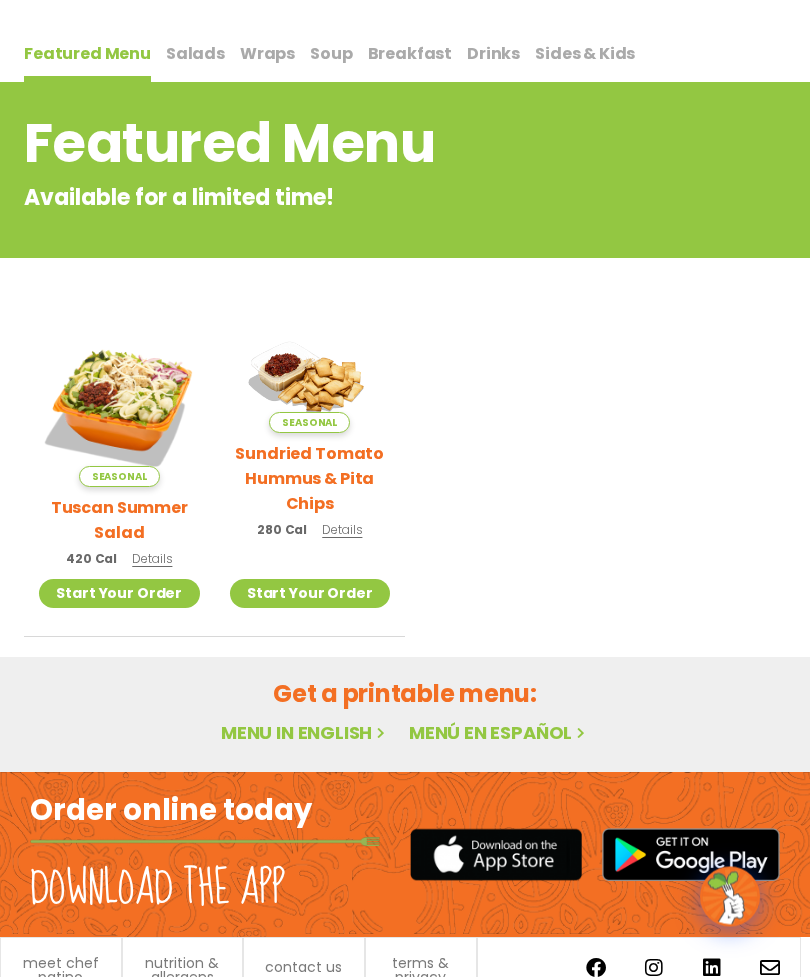 scroll, scrollTop: 184, scrollLeft: 0, axis: vertical 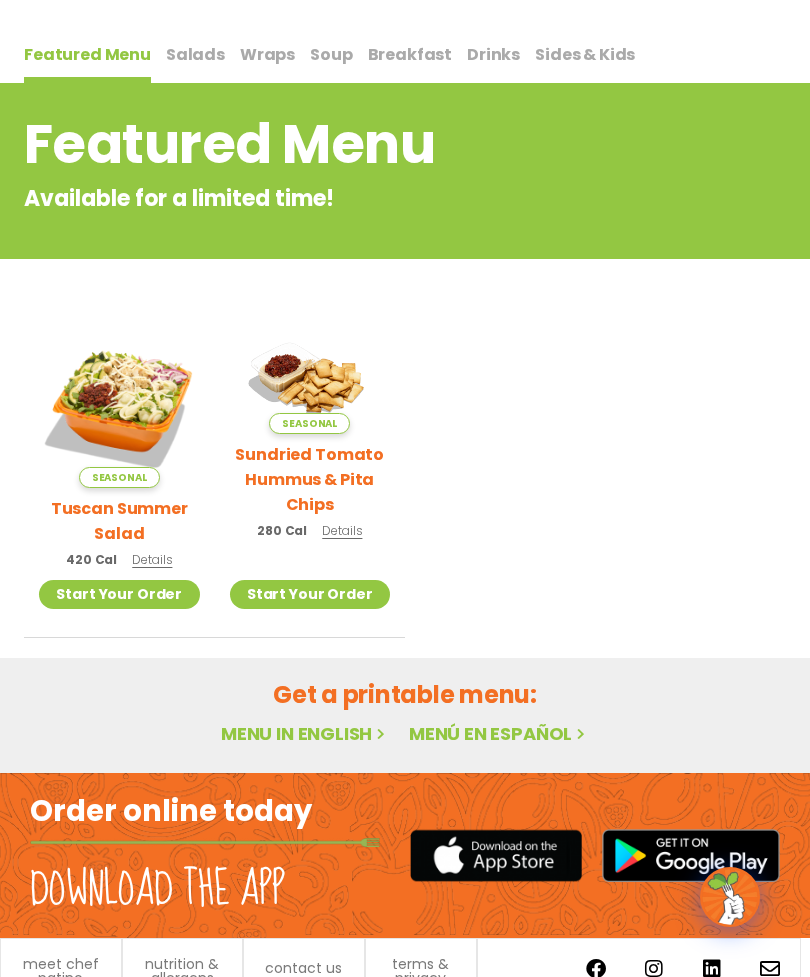 click on "Breakfast" at bounding box center (410, 54) 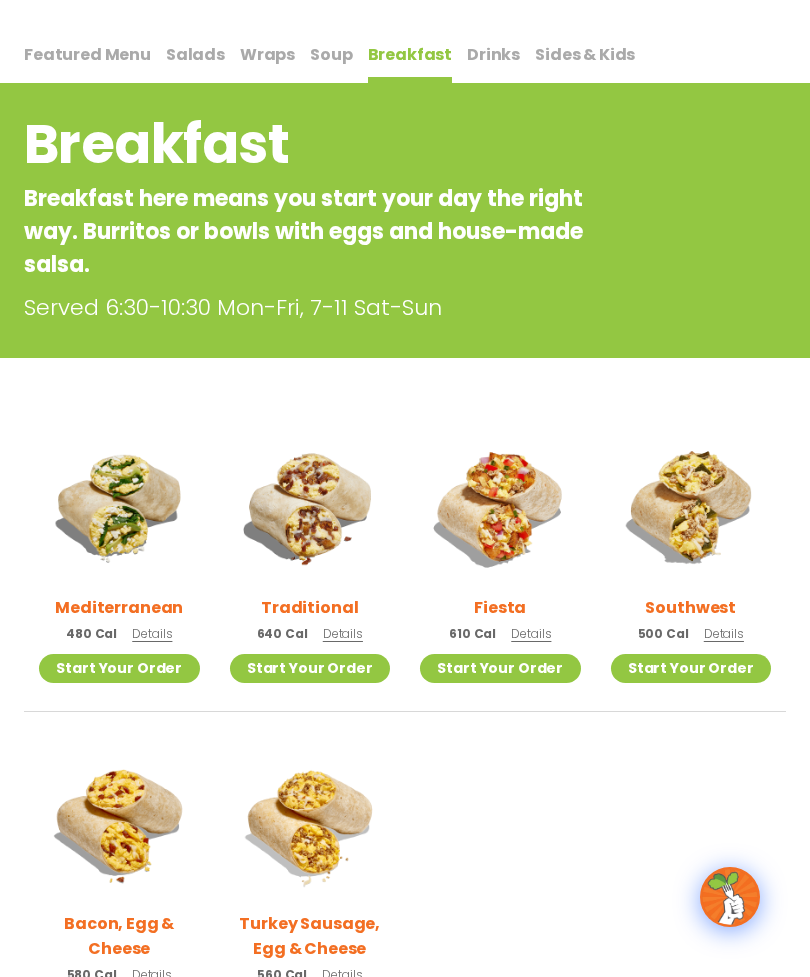 click on "Details" at bounding box center (152, 633) 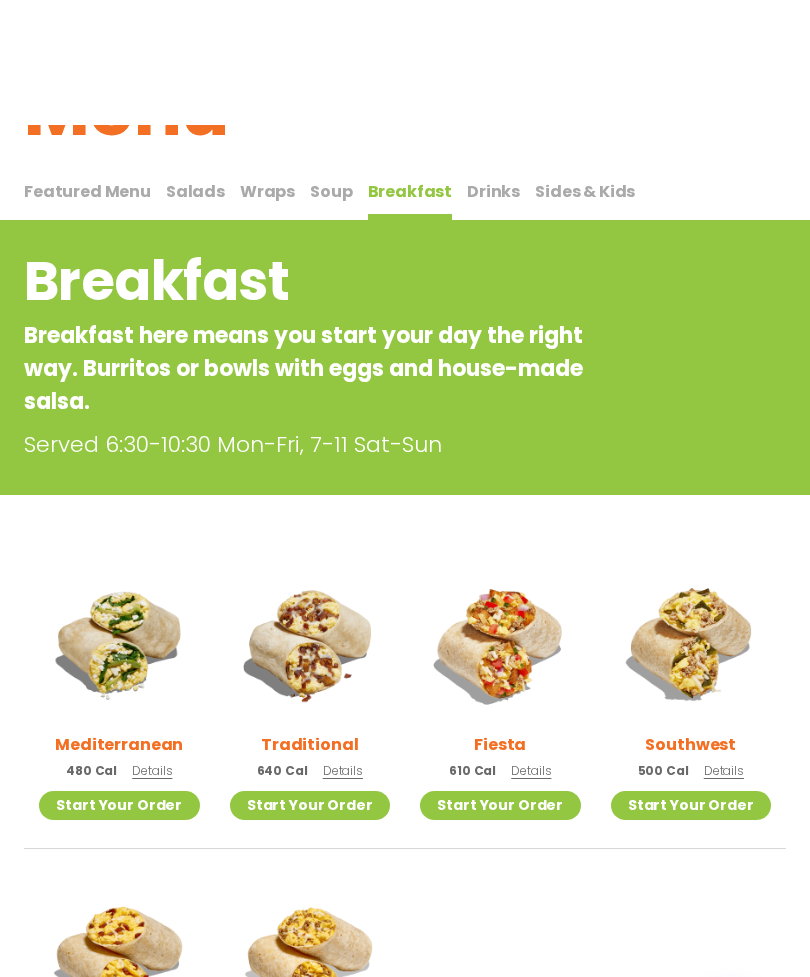 scroll, scrollTop: 0, scrollLeft: 0, axis: both 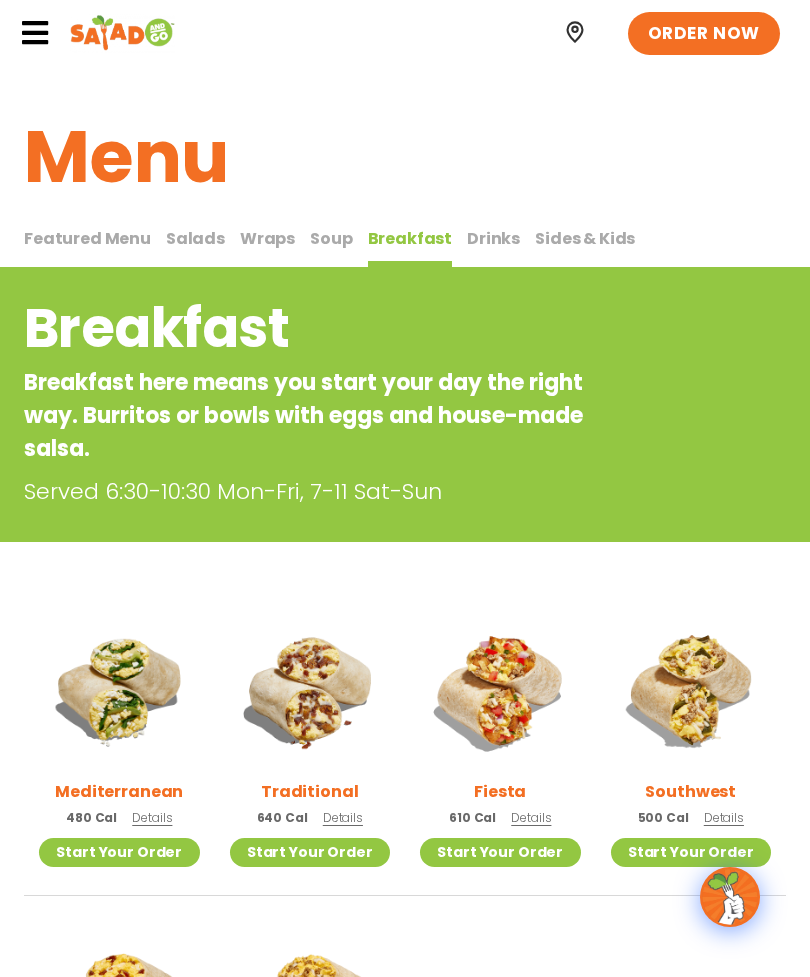click on "Featured Menu" at bounding box center [87, 238] 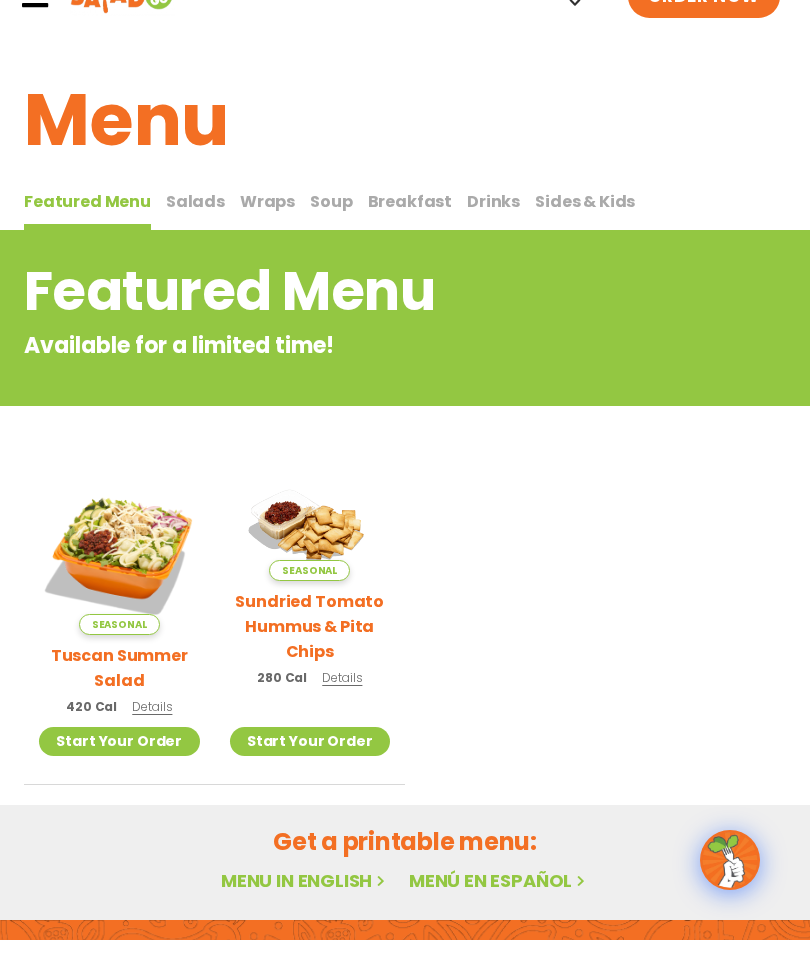 scroll, scrollTop: 38, scrollLeft: 0, axis: vertical 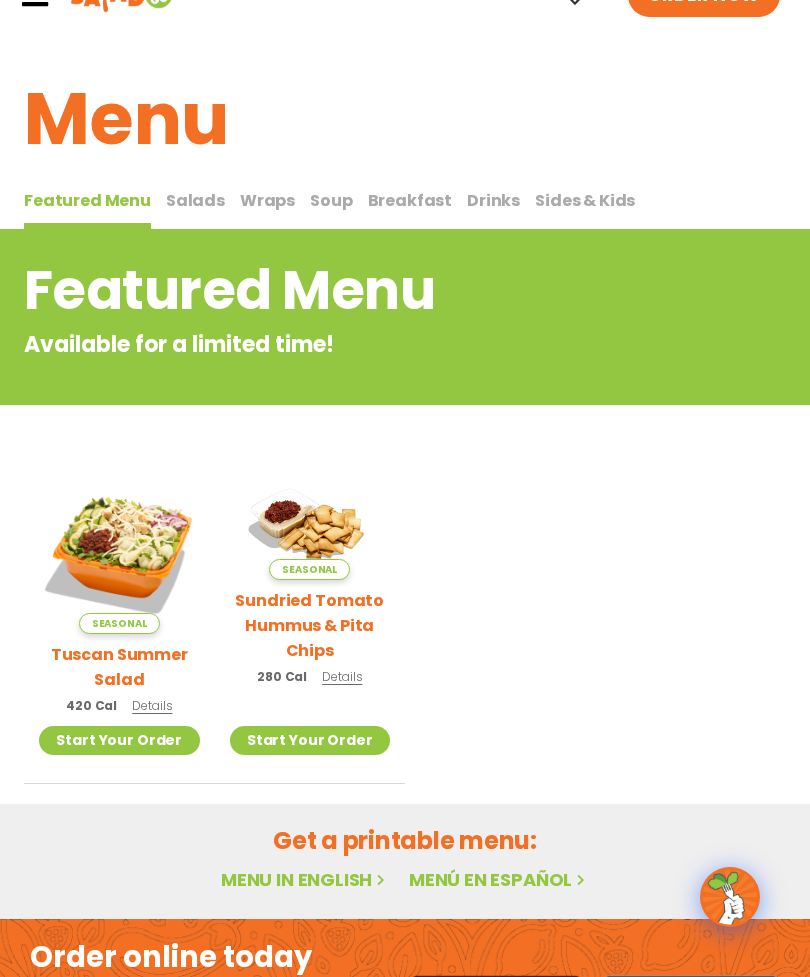 click on "420 Cal   Details" at bounding box center (119, 705) 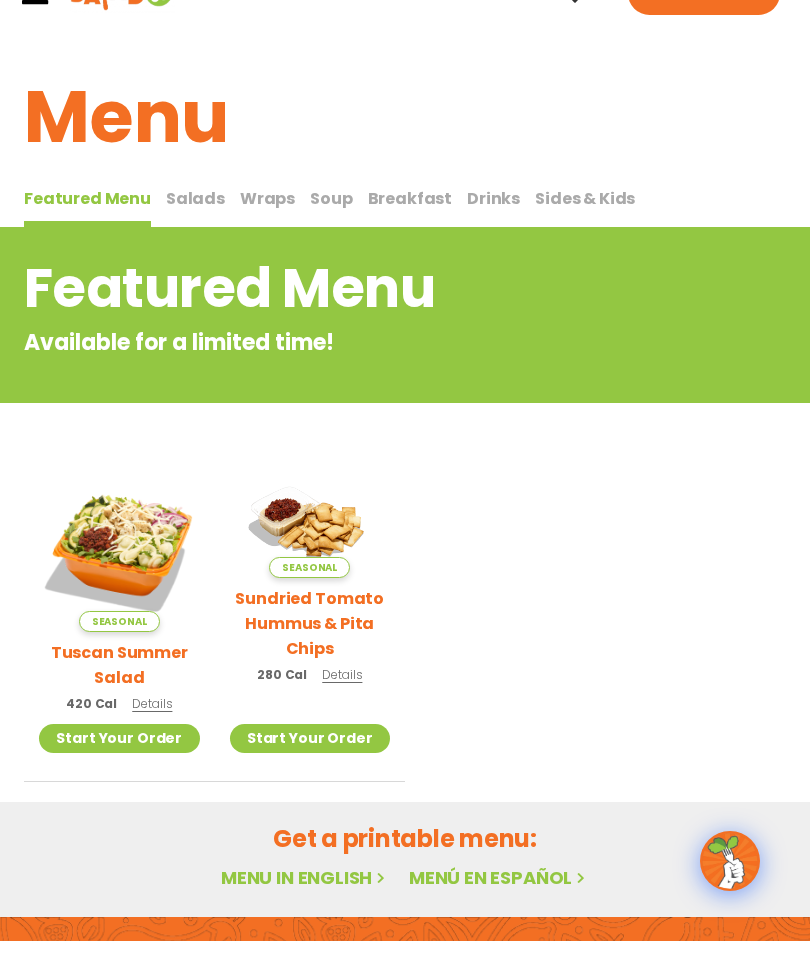 scroll, scrollTop: 41, scrollLeft: 0, axis: vertical 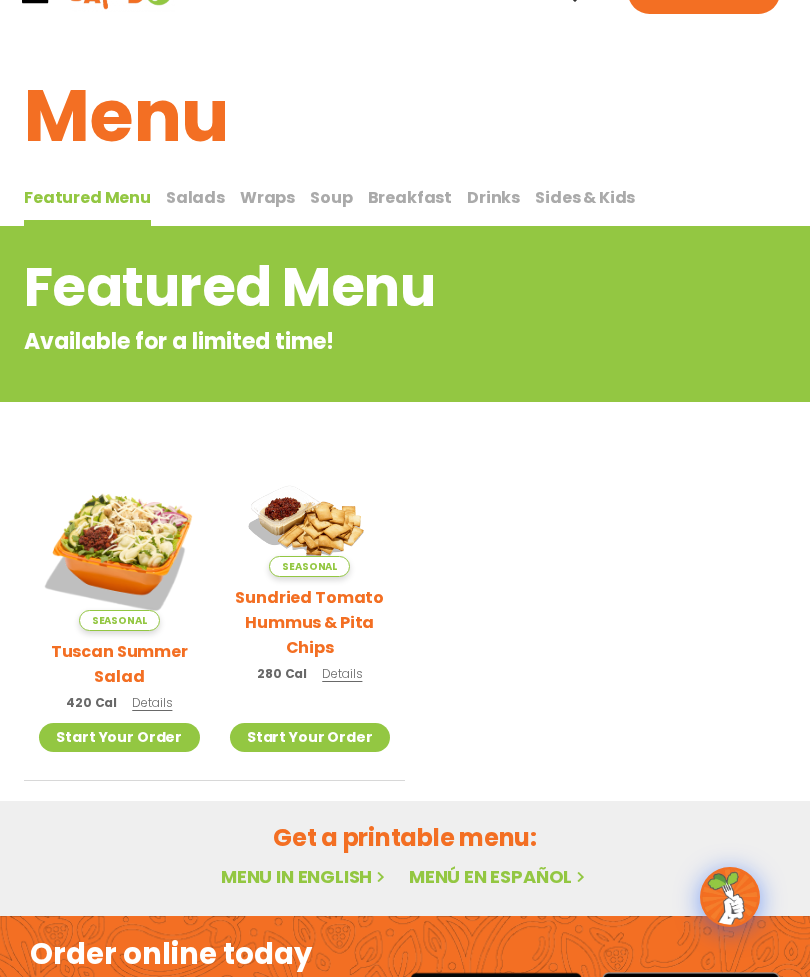 click on "Salads" at bounding box center (195, 197) 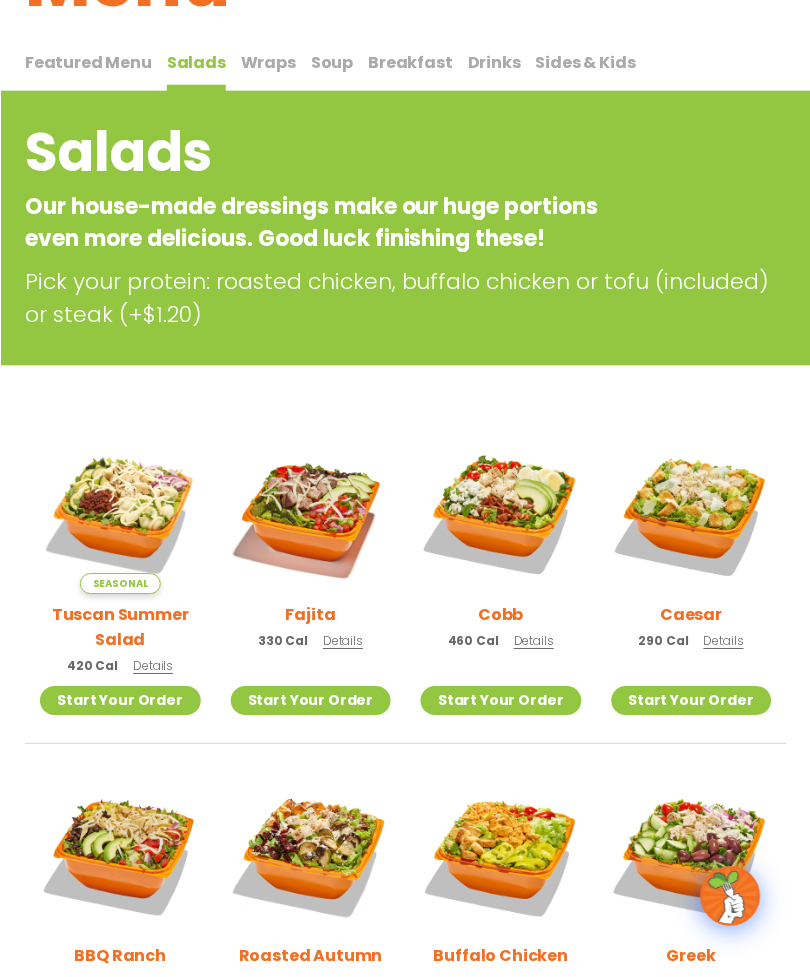 scroll, scrollTop: 178, scrollLeft: 0, axis: vertical 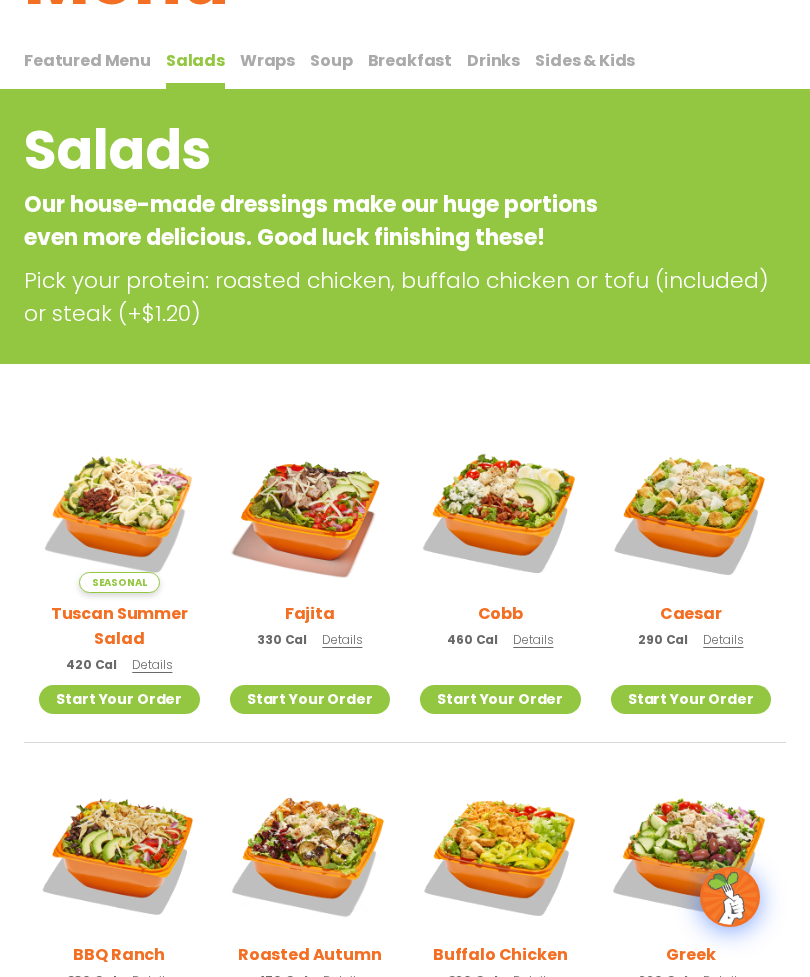 click on "Details" at bounding box center (342, 639) 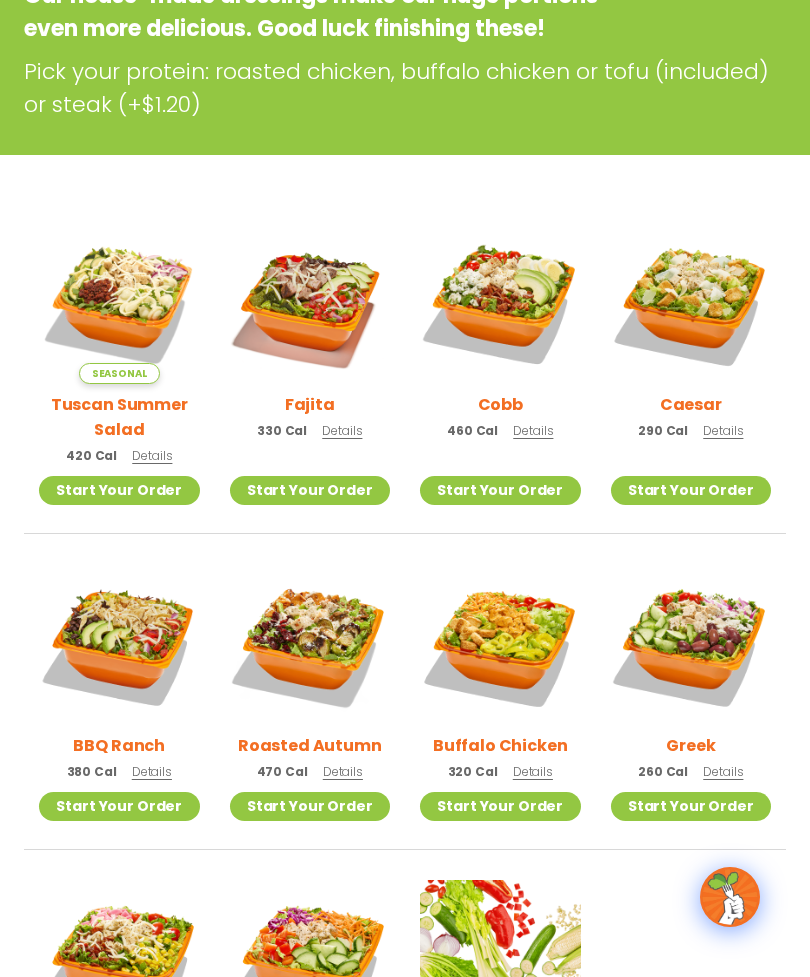 scroll, scrollTop: 389, scrollLeft: 0, axis: vertical 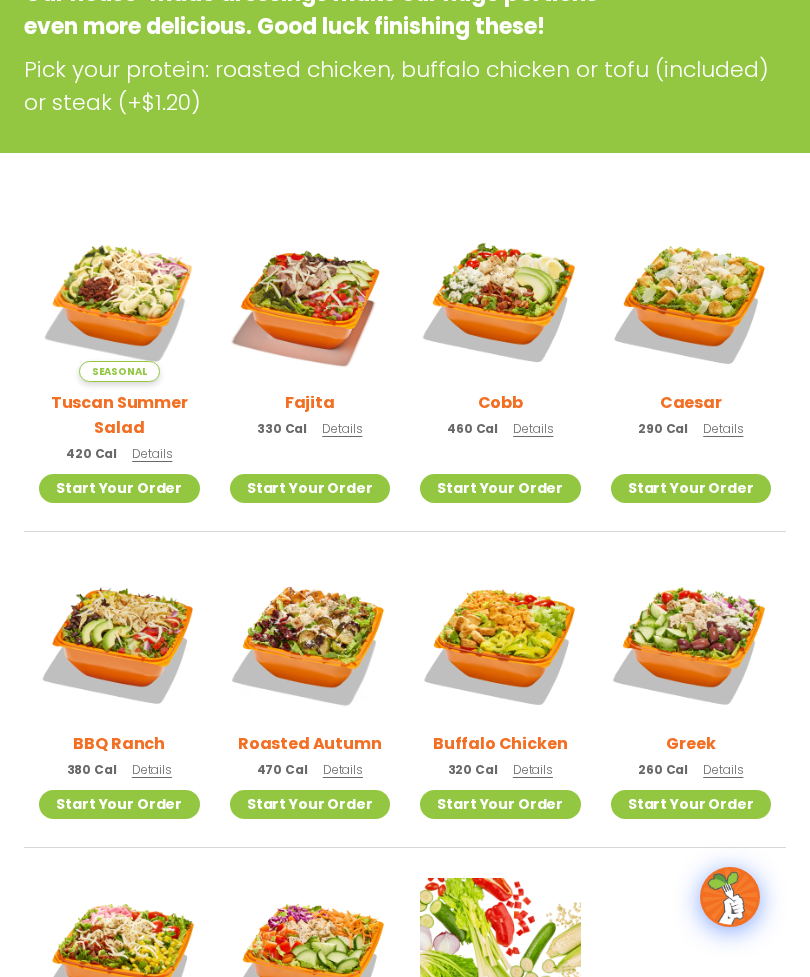 click on "Details" at bounding box center [152, 769] 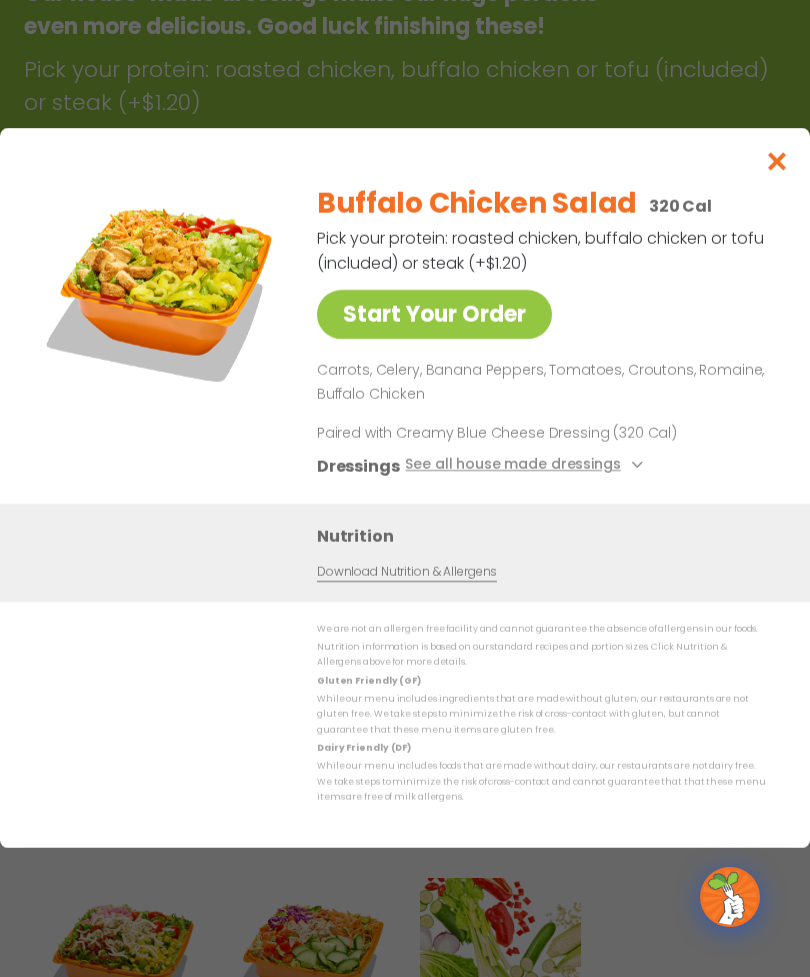 click at bounding box center (635, 466) 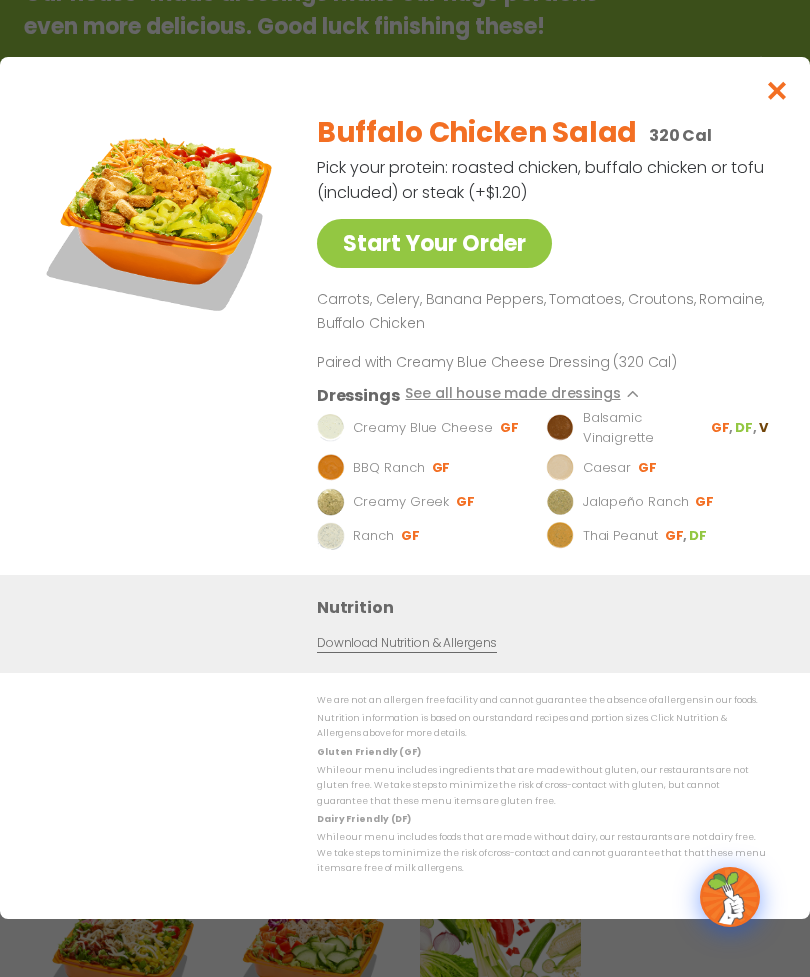 click on "Jalapeño Ranch" at bounding box center (636, 502) 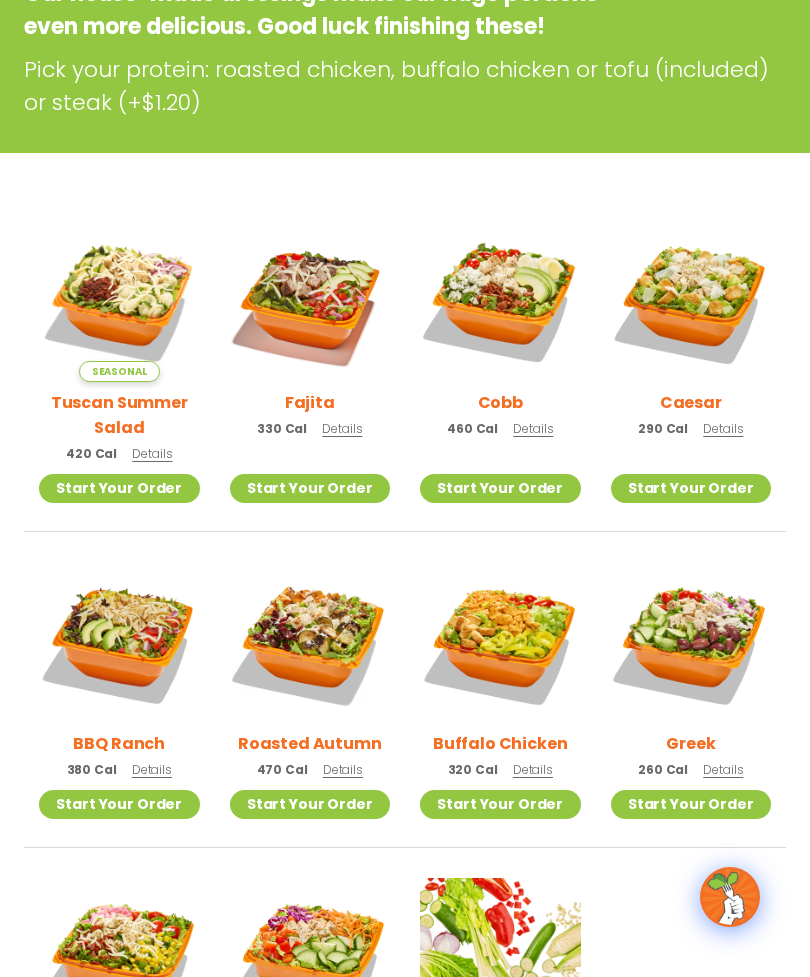 click on "Details" at bounding box center (723, 769) 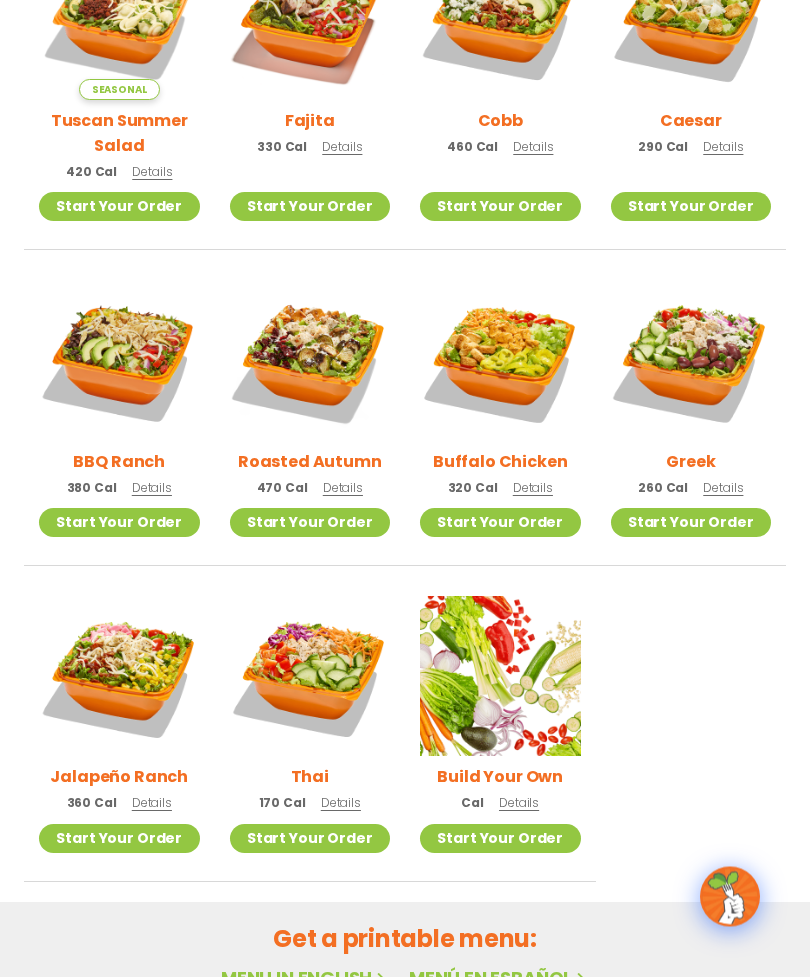 scroll, scrollTop: 683, scrollLeft: 0, axis: vertical 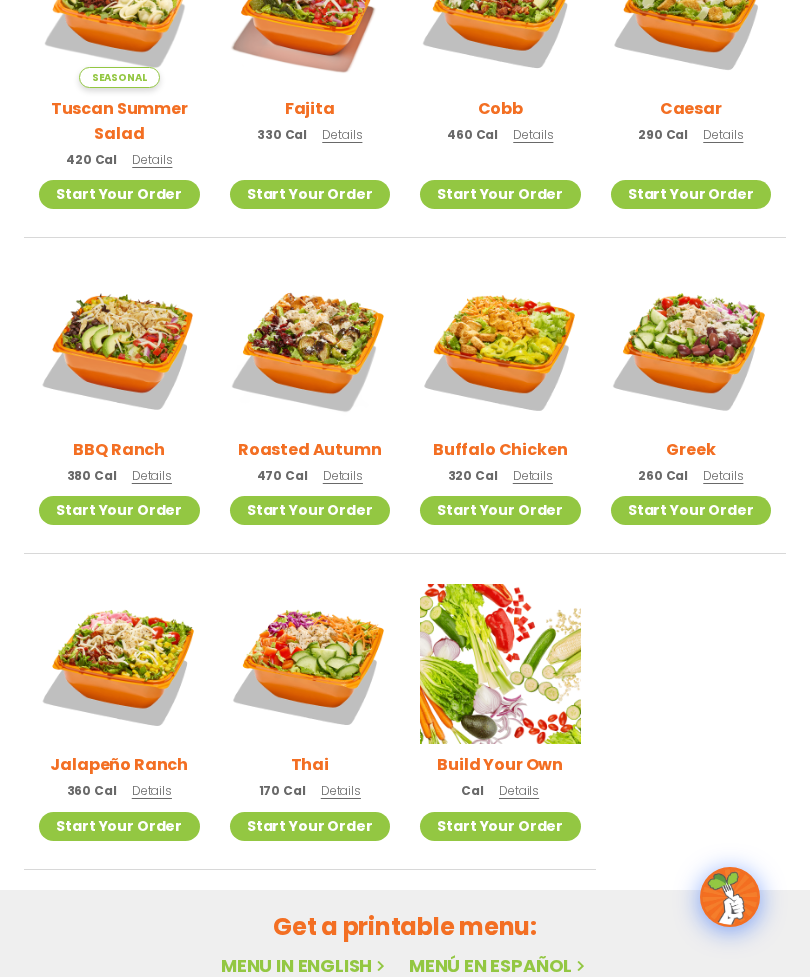 click on "Details" at bounding box center (341, 790) 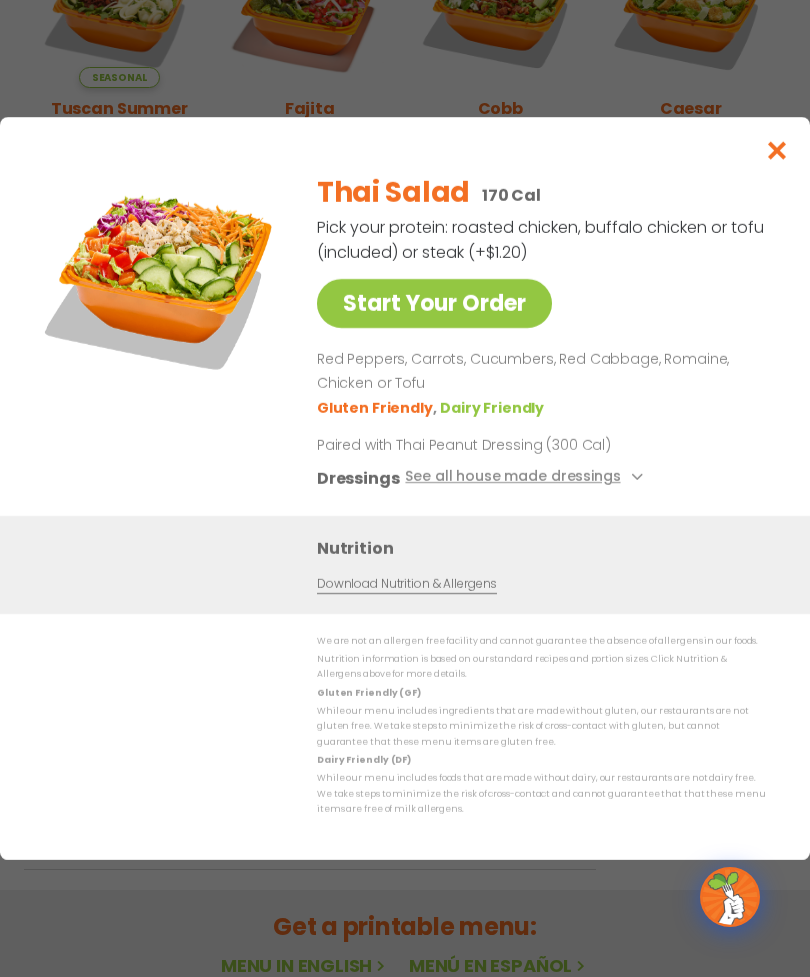 click at bounding box center [160, 277] 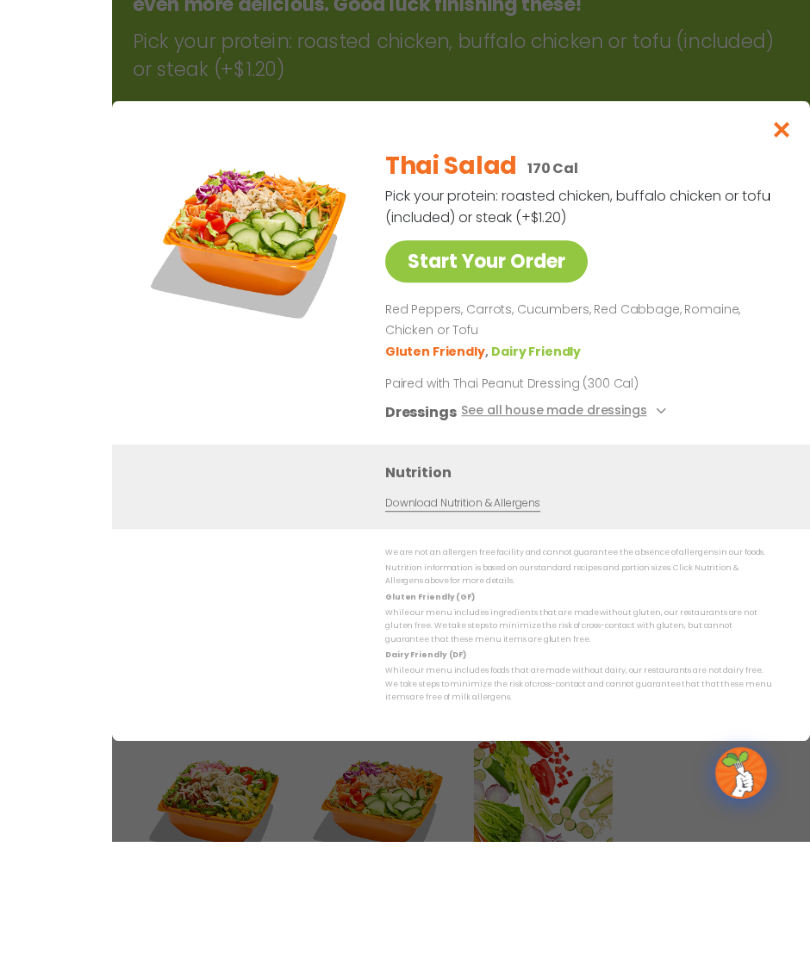 scroll, scrollTop: 566, scrollLeft: 0, axis: vertical 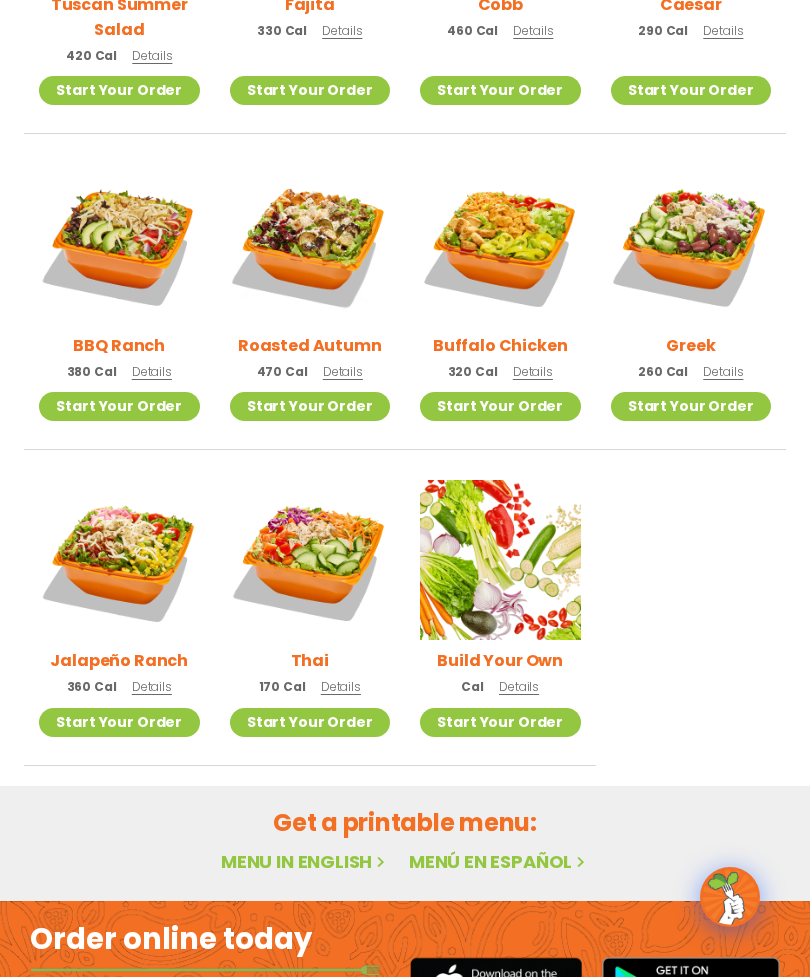 click on "Details" at bounding box center (519, 686) 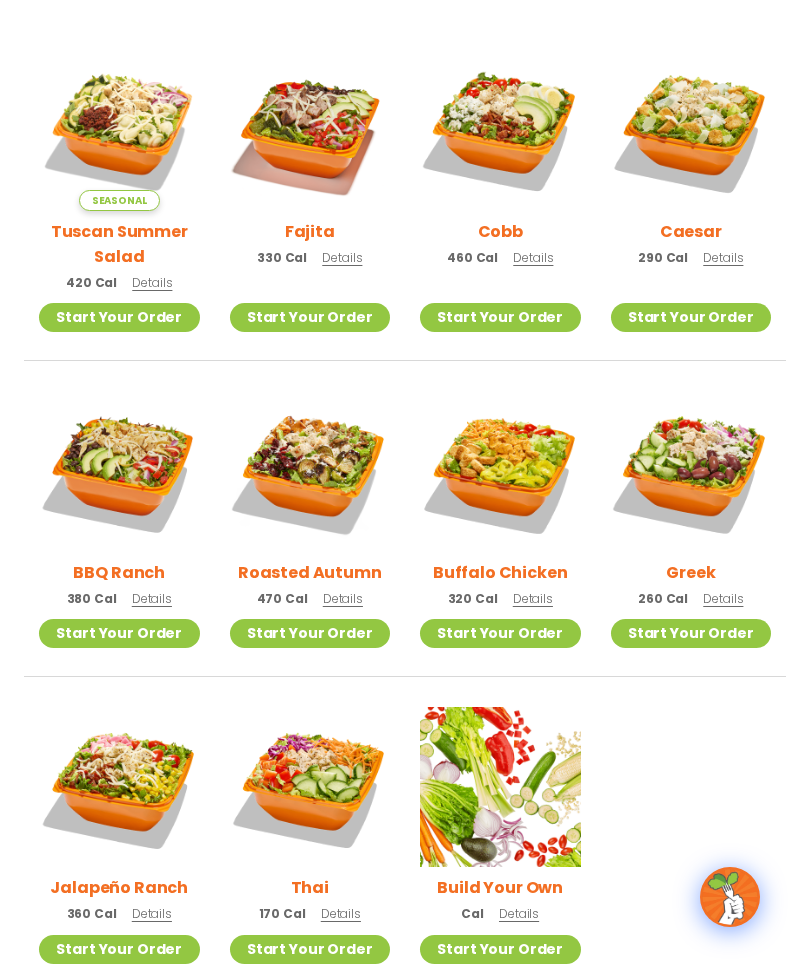 scroll, scrollTop: 563, scrollLeft: 0, axis: vertical 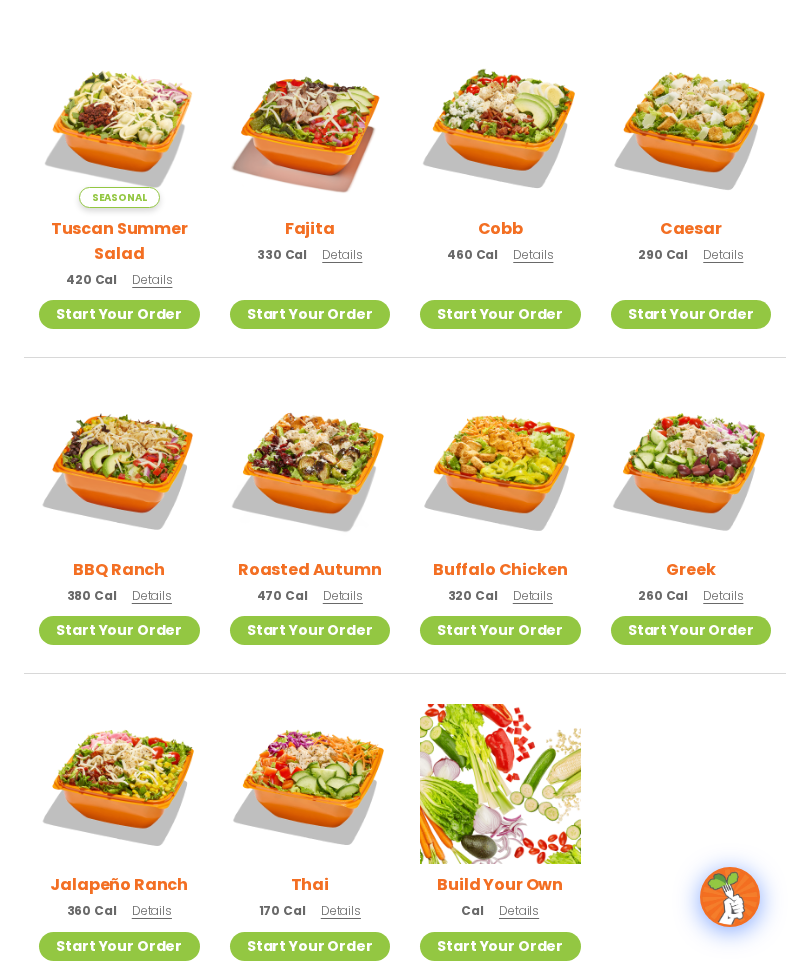 click on "Details" at bounding box center [723, 254] 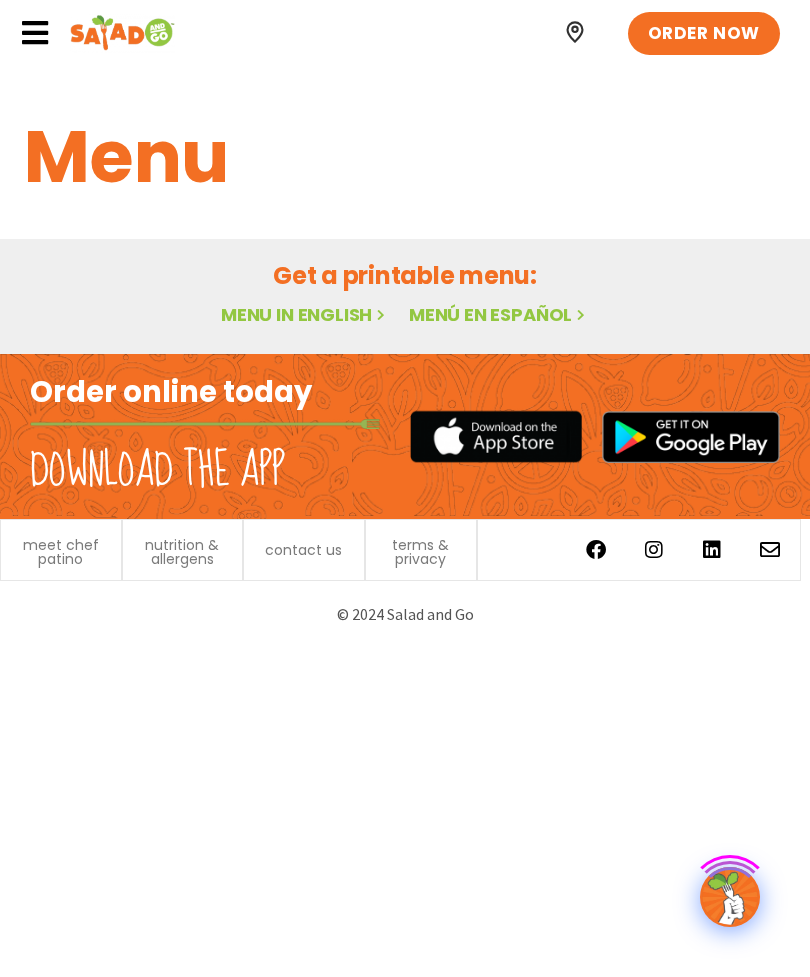 scroll, scrollTop: 0, scrollLeft: 0, axis: both 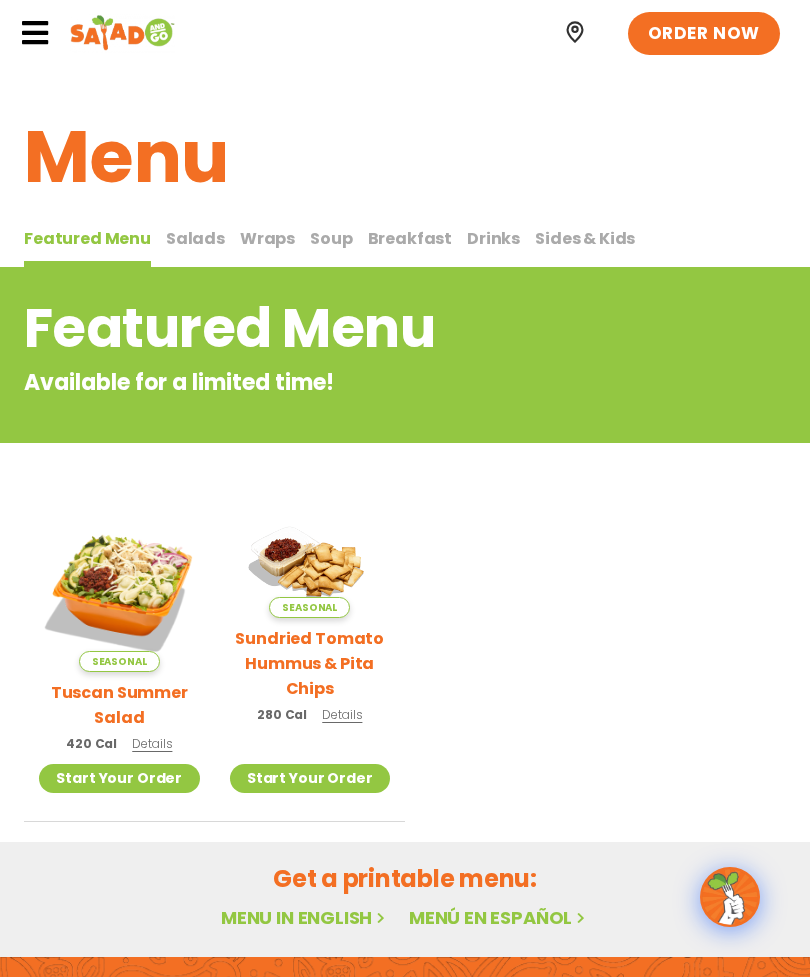 click on "Salads" at bounding box center (195, 238) 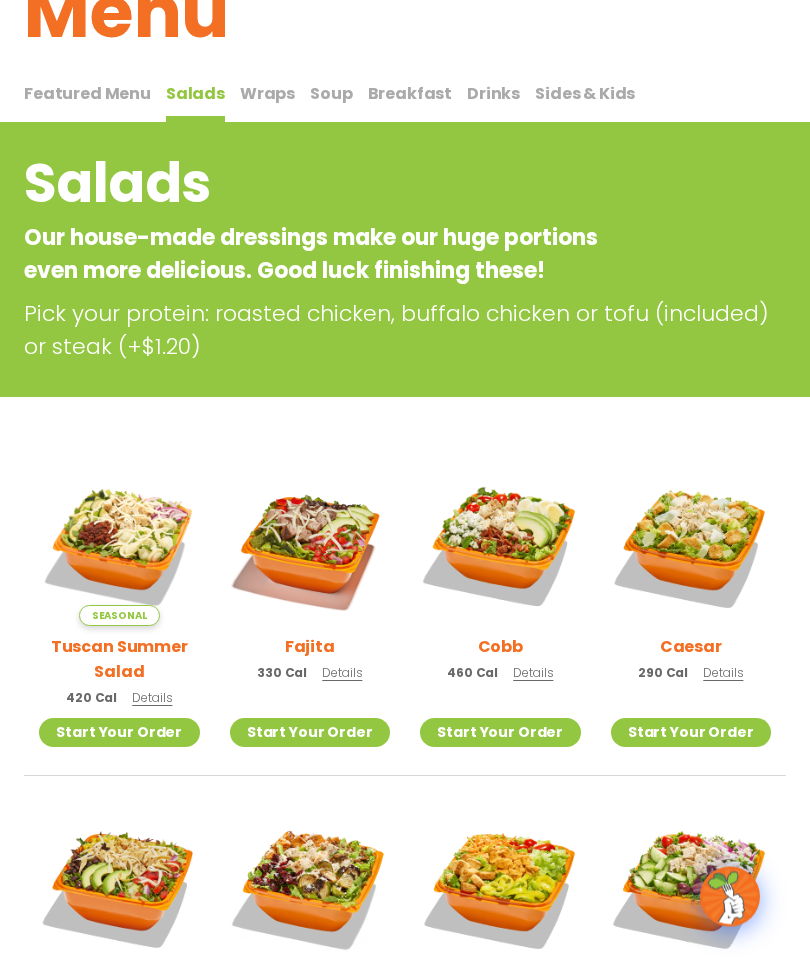 scroll, scrollTop: 147, scrollLeft: 0, axis: vertical 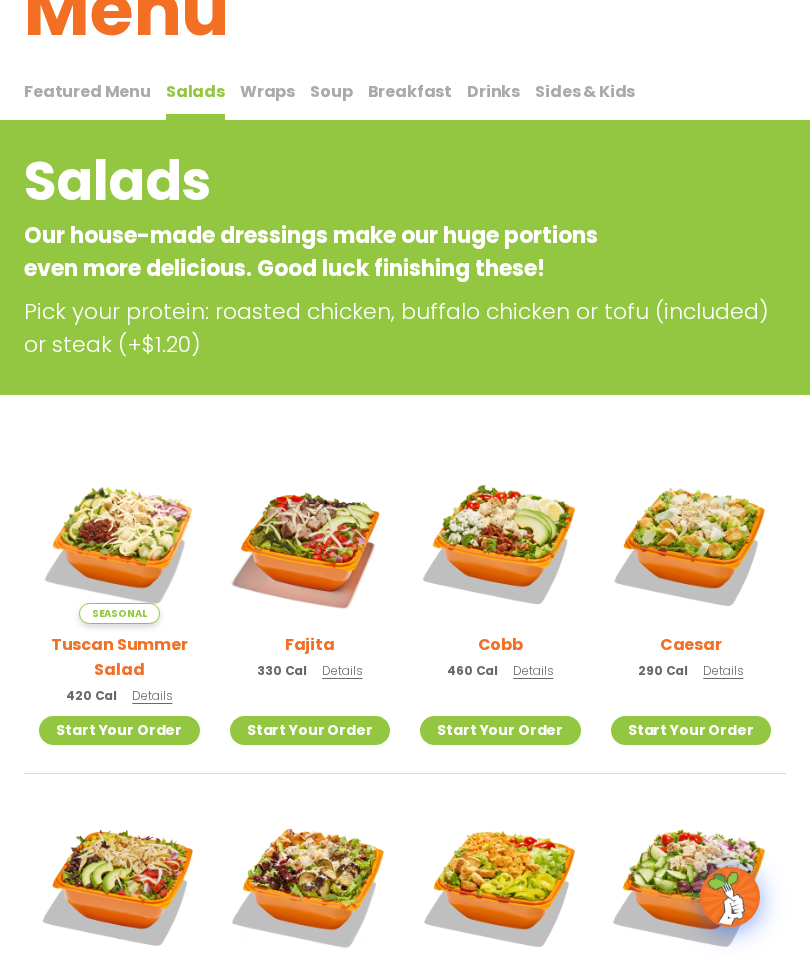 click on "Details" at bounding box center [152, 695] 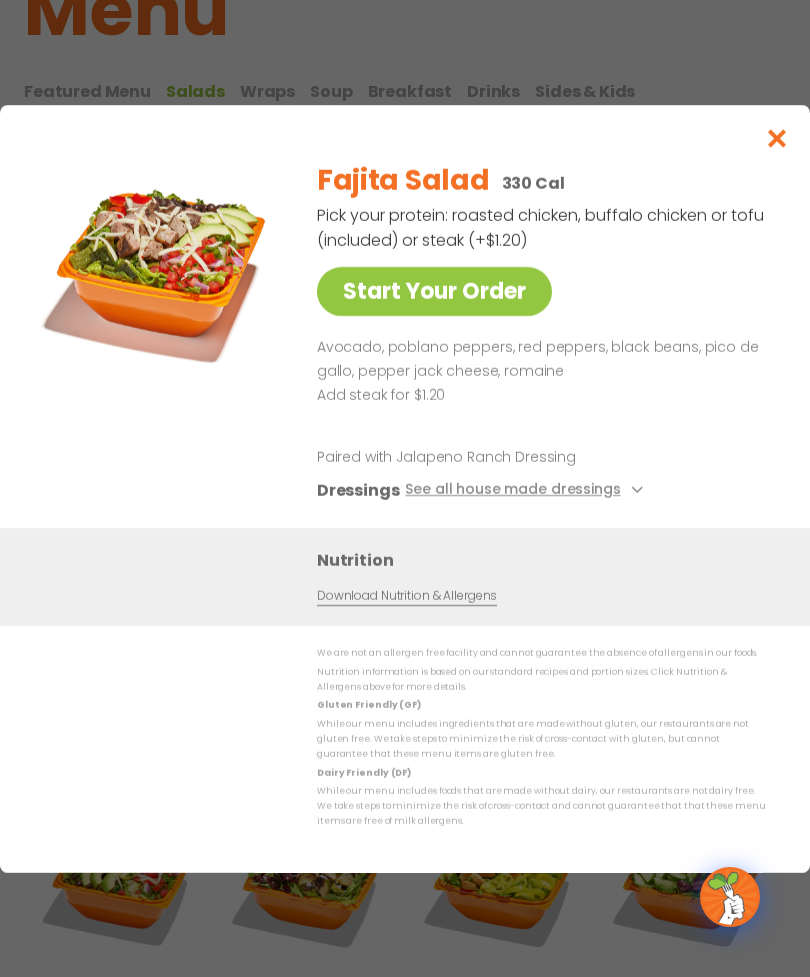 click on "See all house made dressings" at bounding box center [526, 490] 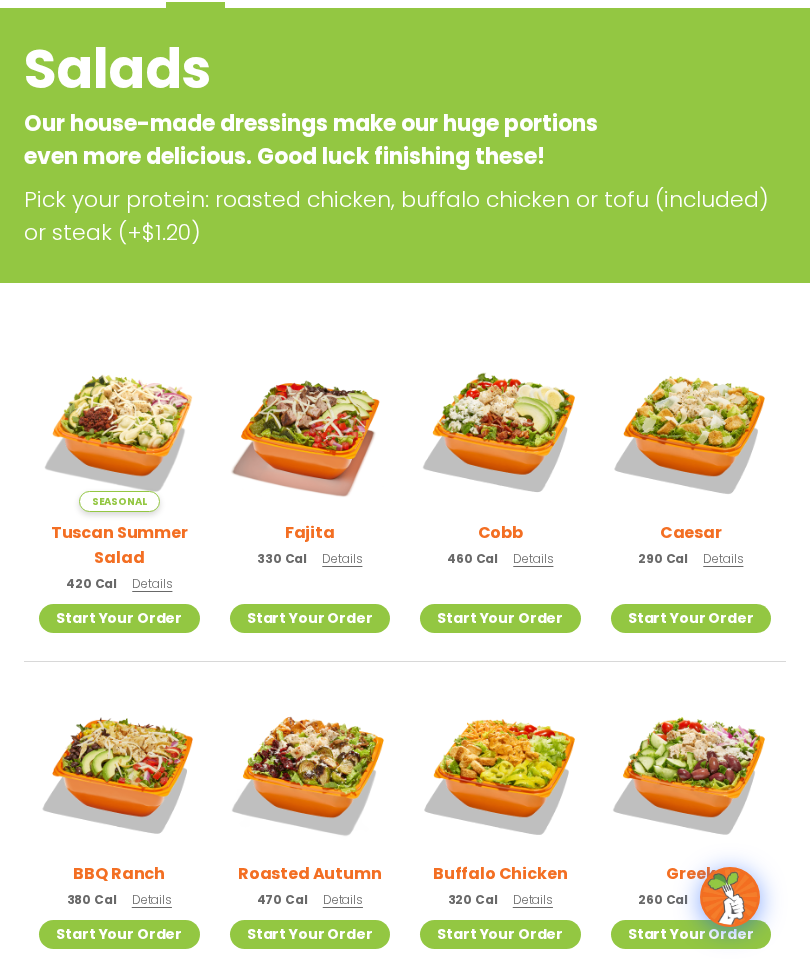 scroll, scrollTop: 267, scrollLeft: 0, axis: vertical 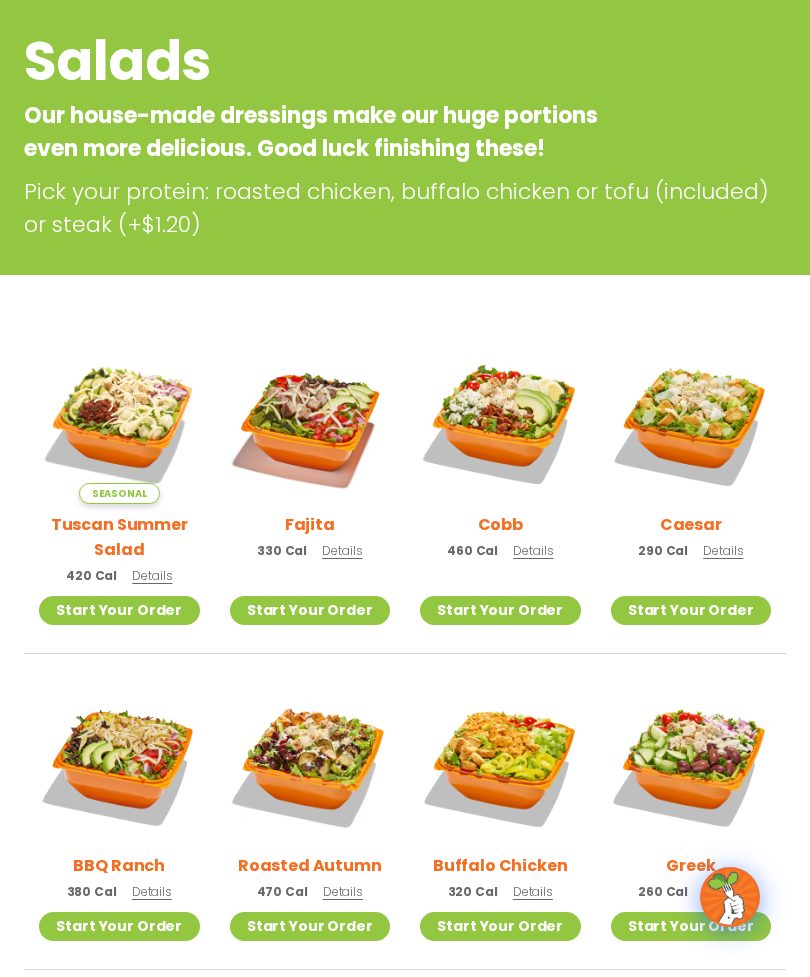 click on "Details" at bounding box center (533, 550) 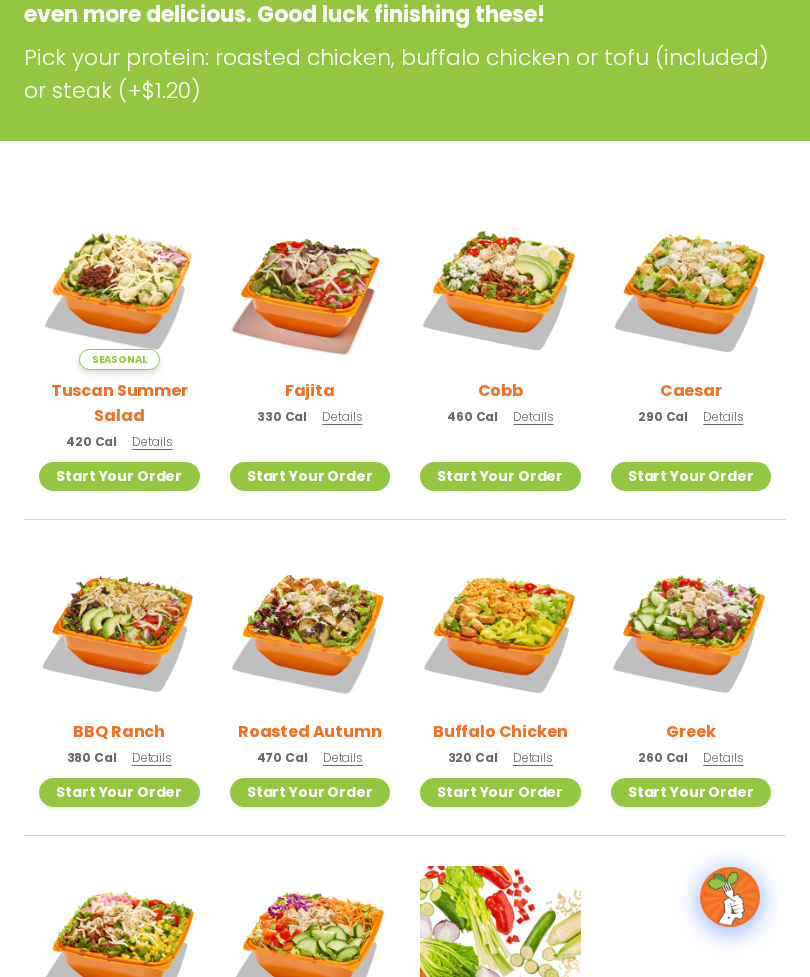scroll, scrollTop: 405, scrollLeft: 0, axis: vertical 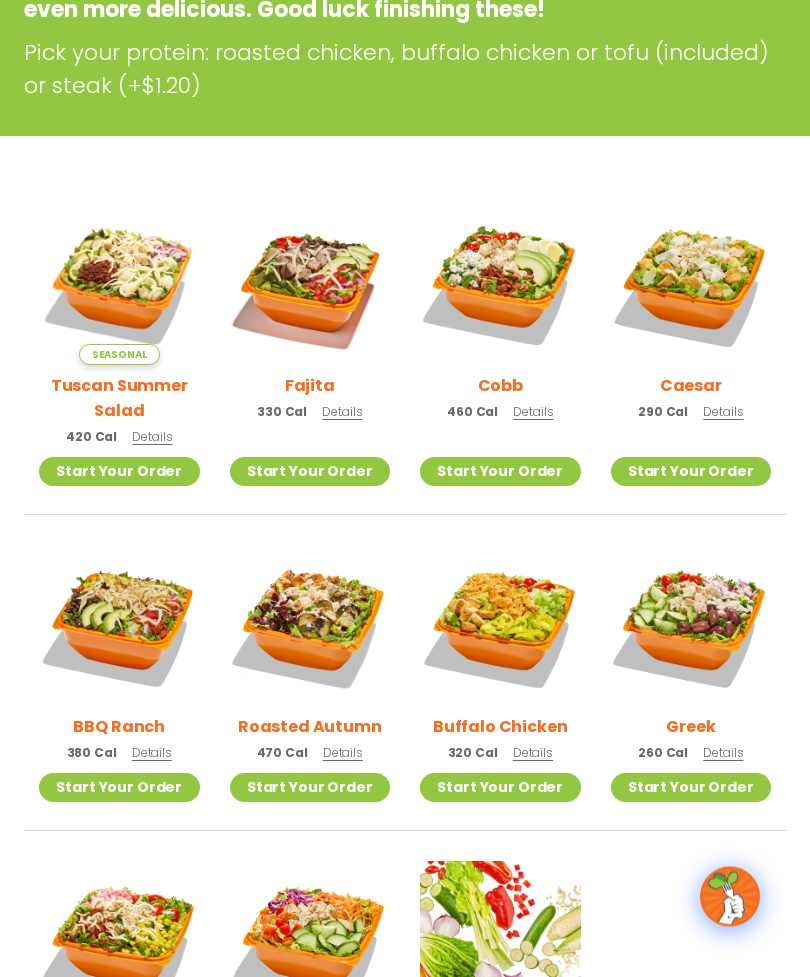 click on "Details" at bounding box center [152, 753] 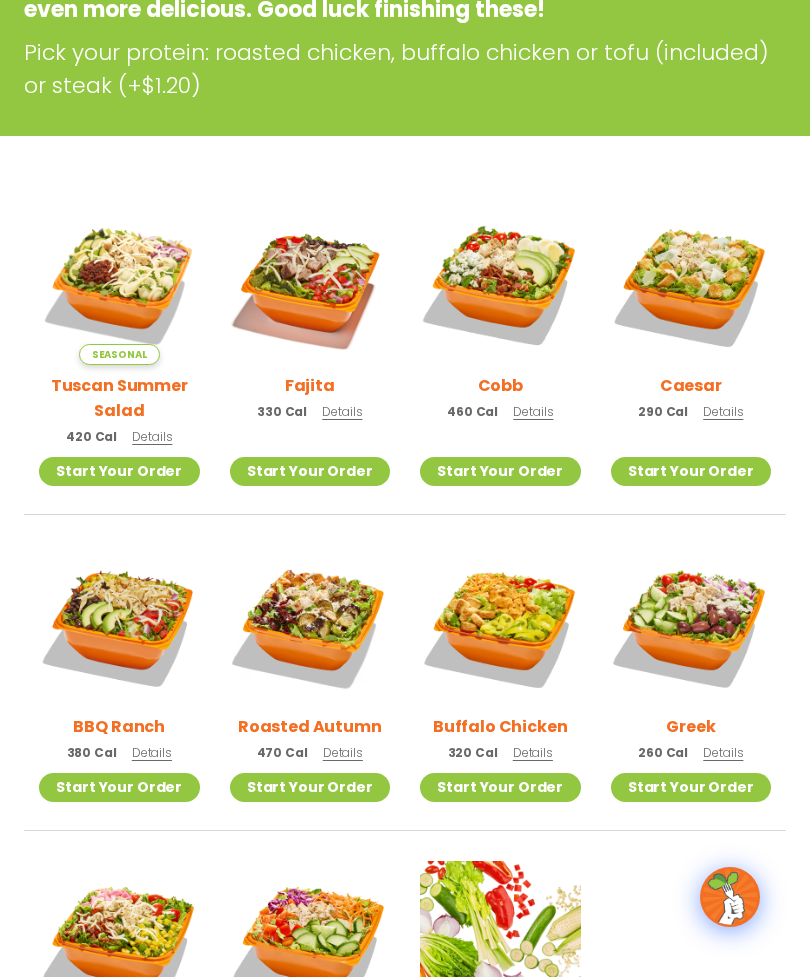 click on "Details" at bounding box center [343, 752] 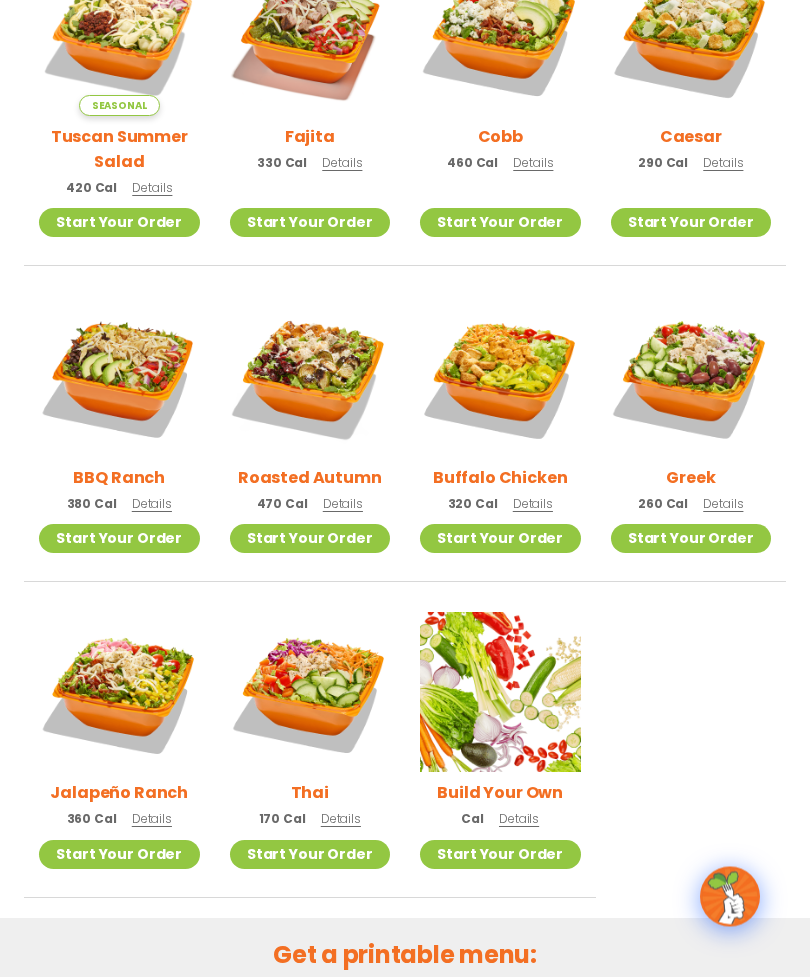 scroll, scrollTop: 655, scrollLeft: 0, axis: vertical 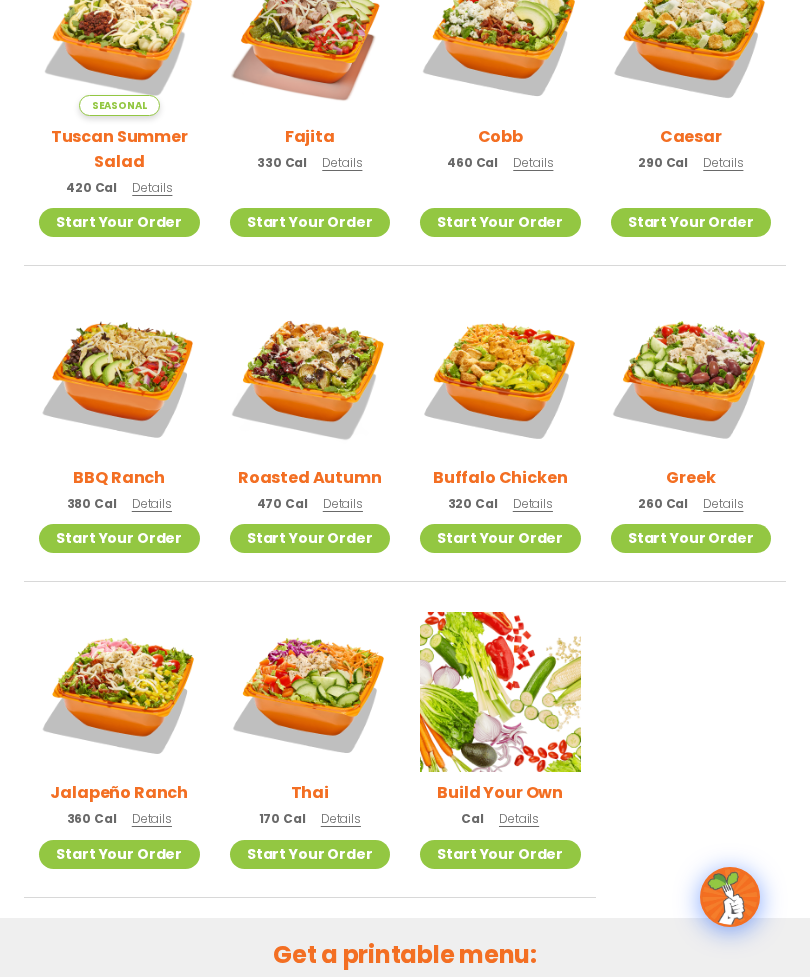 click on "Details" at bounding box center (152, 818) 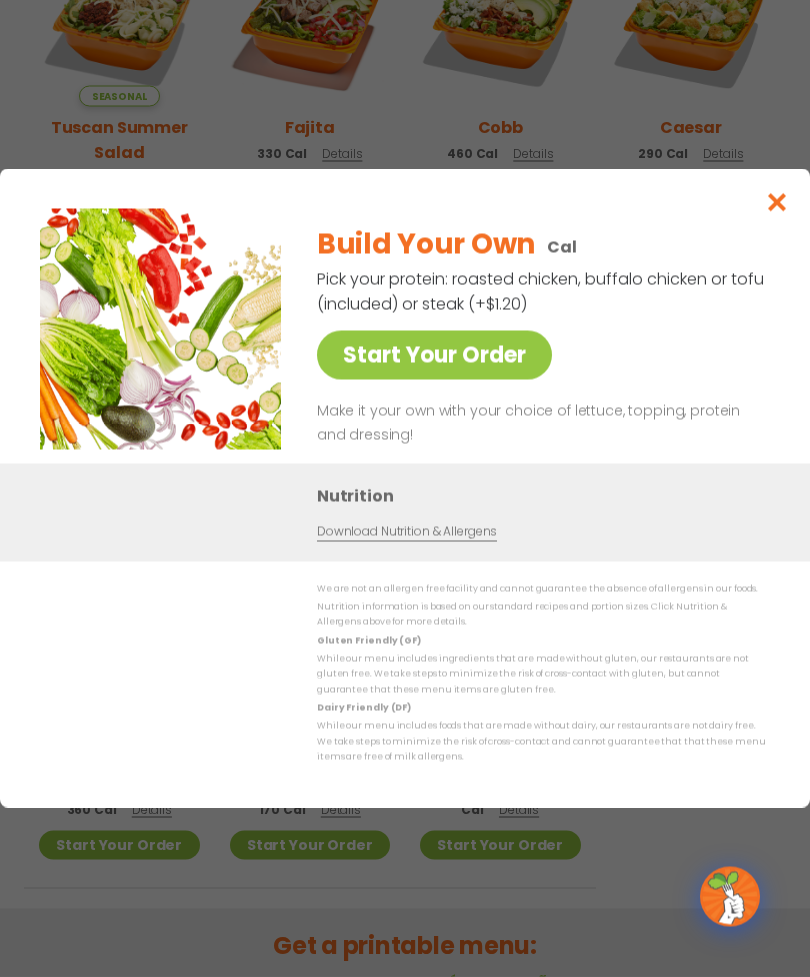 scroll, scrollTop: 656, scrollLeft: 0, axis: vertical 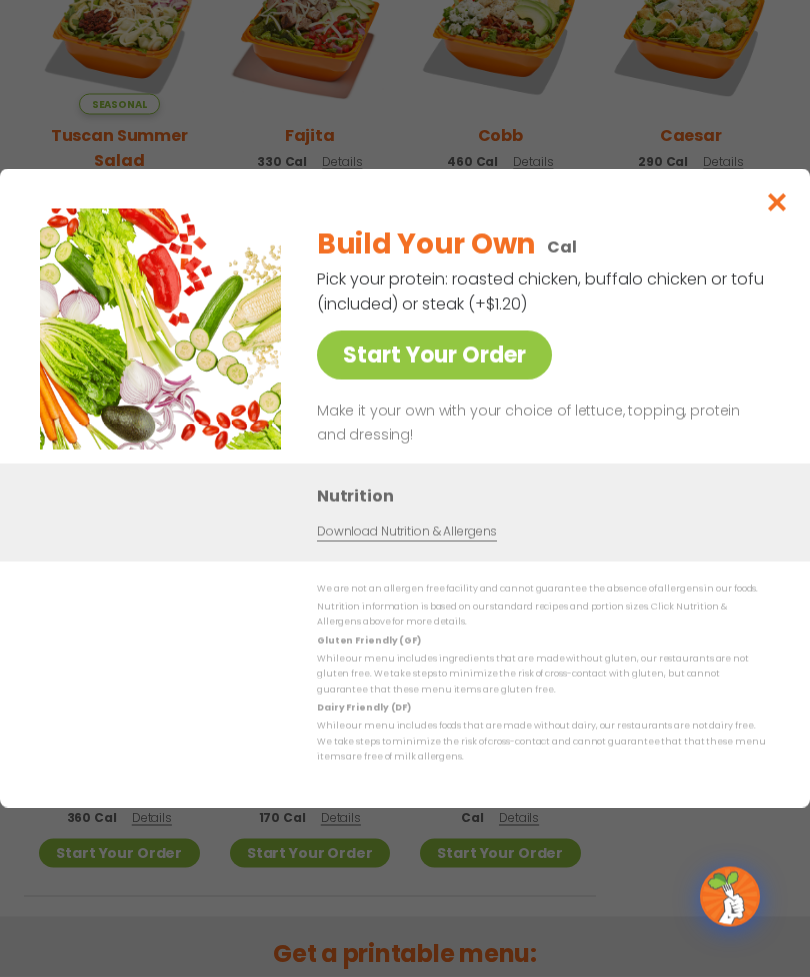 click on "Start Your Order" at bounding box center (434, 355) 